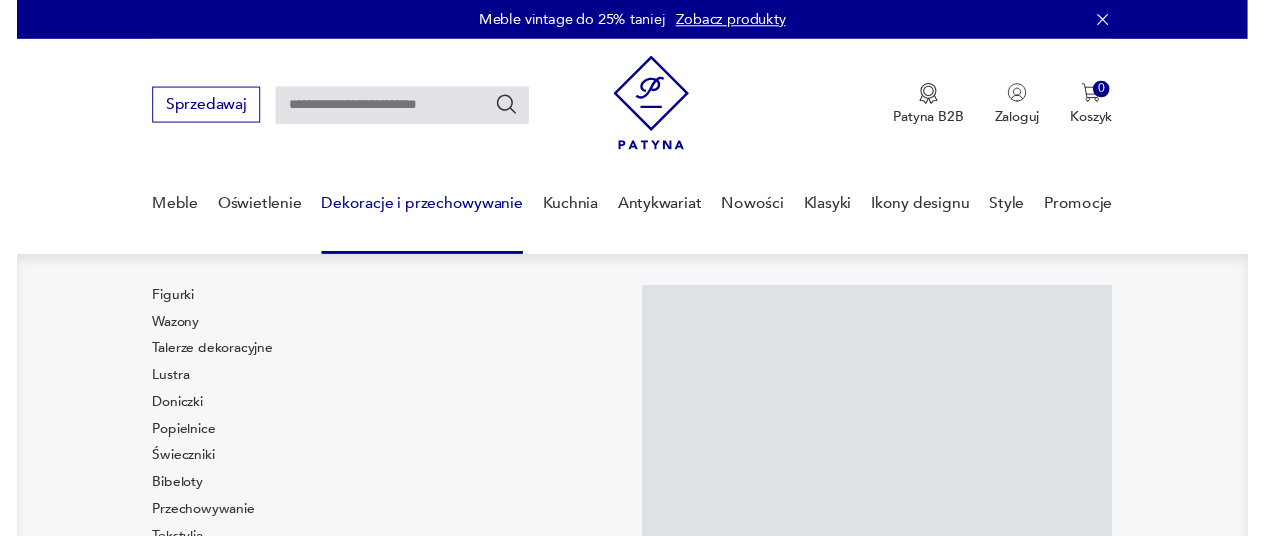 scroll, scrollTop: 0, scrollLeft: 0, axis: both 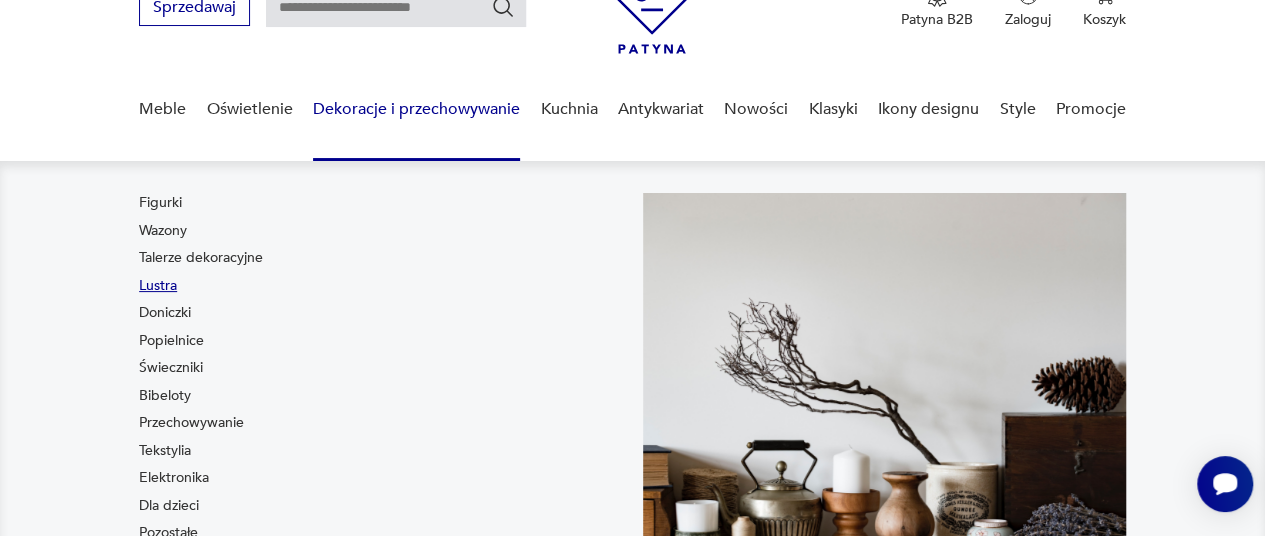 click on "Lustra" at bounding box center [158, 286] 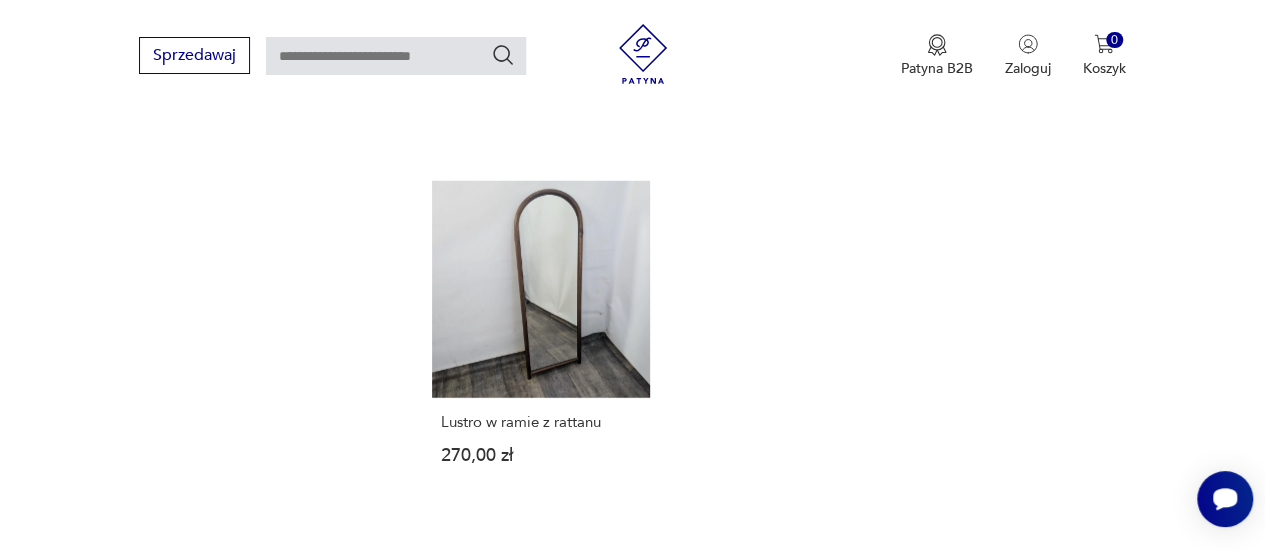 scroll, scrollTop: 2730, scrollLeft: 0, axis: vertical 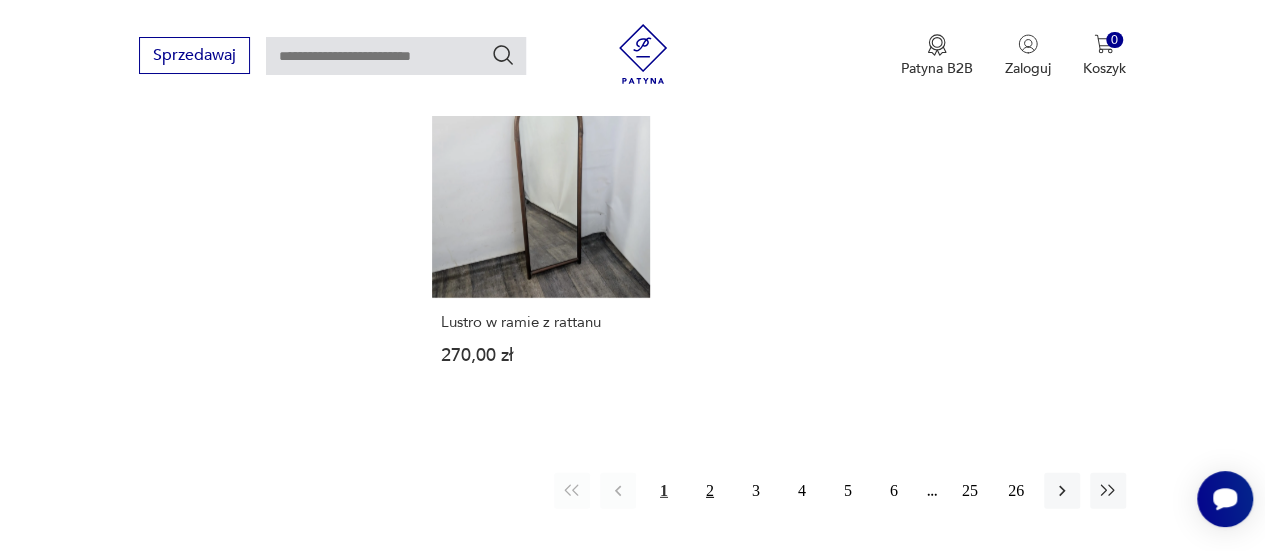 click on "2" at bounding box center (710, 491) 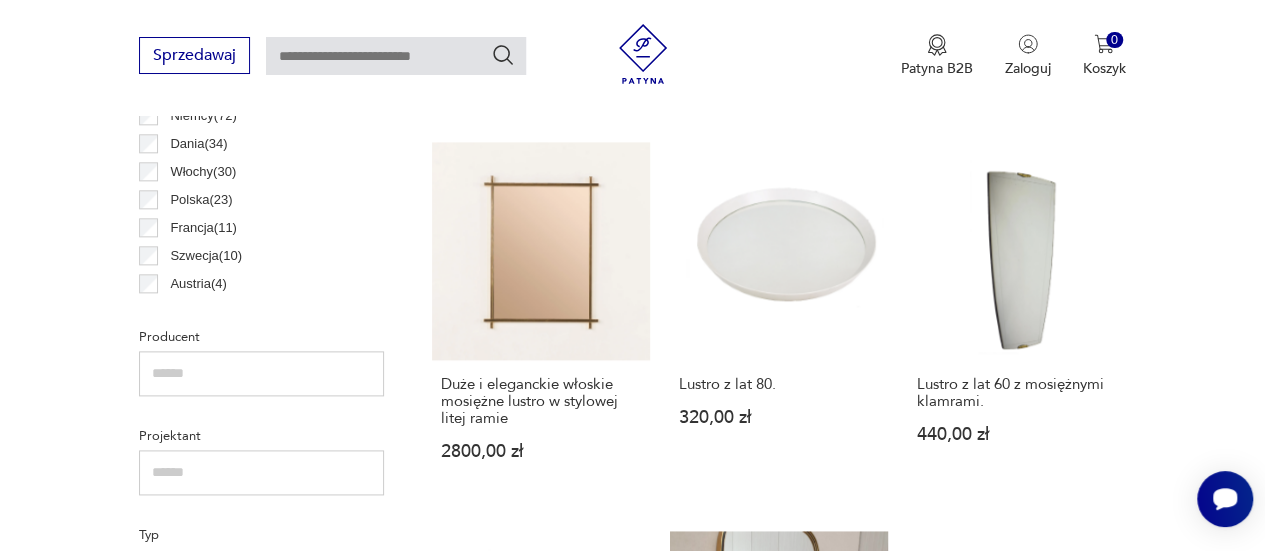 scroll, scrollTop: 1130, scrollLeft: 0, axis: vertical 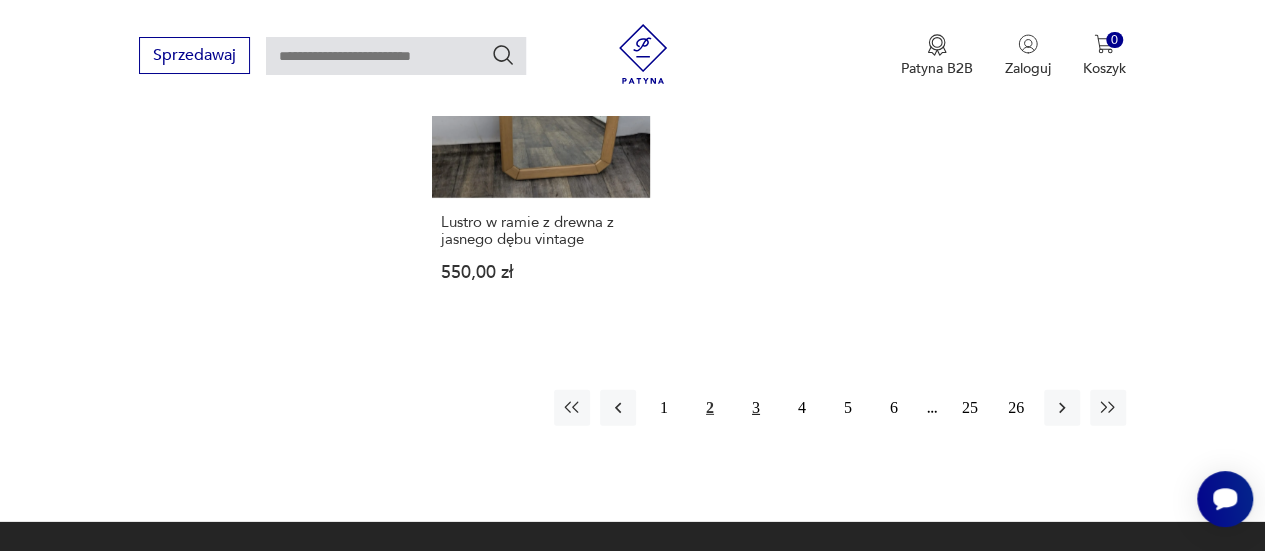 click on "3" at bounding box center (756, 408) 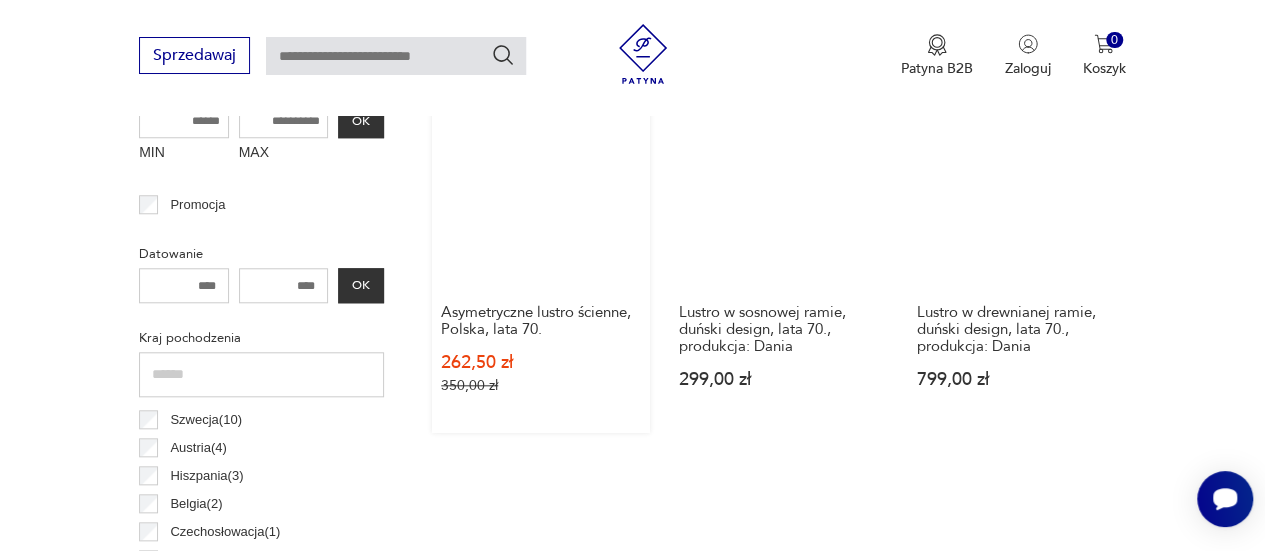scroll, scrollTop: 730, scrollLeft: 0, axis: vertical 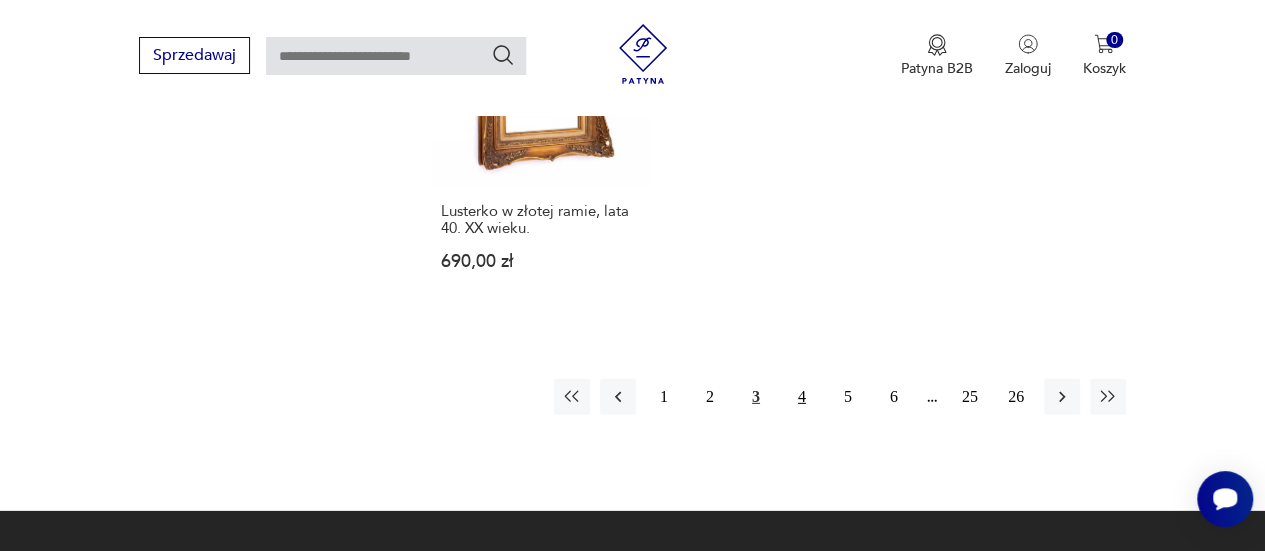 click on "4" at bounding box center [802, 397] 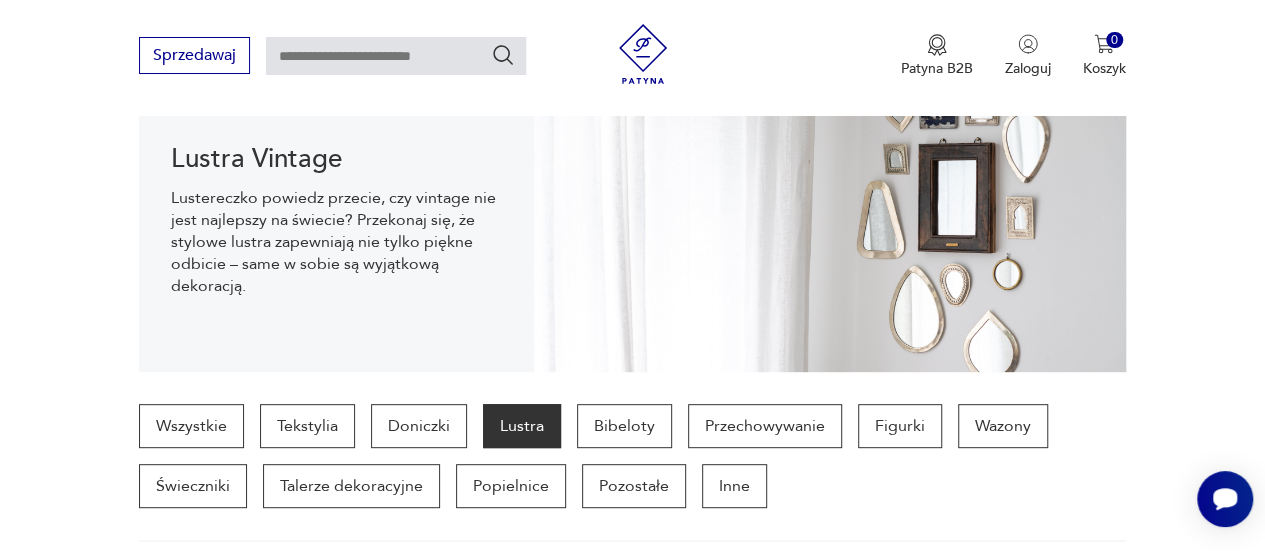 scroll, scrollTop: 130, scrollLeft: 0, axis: vertical 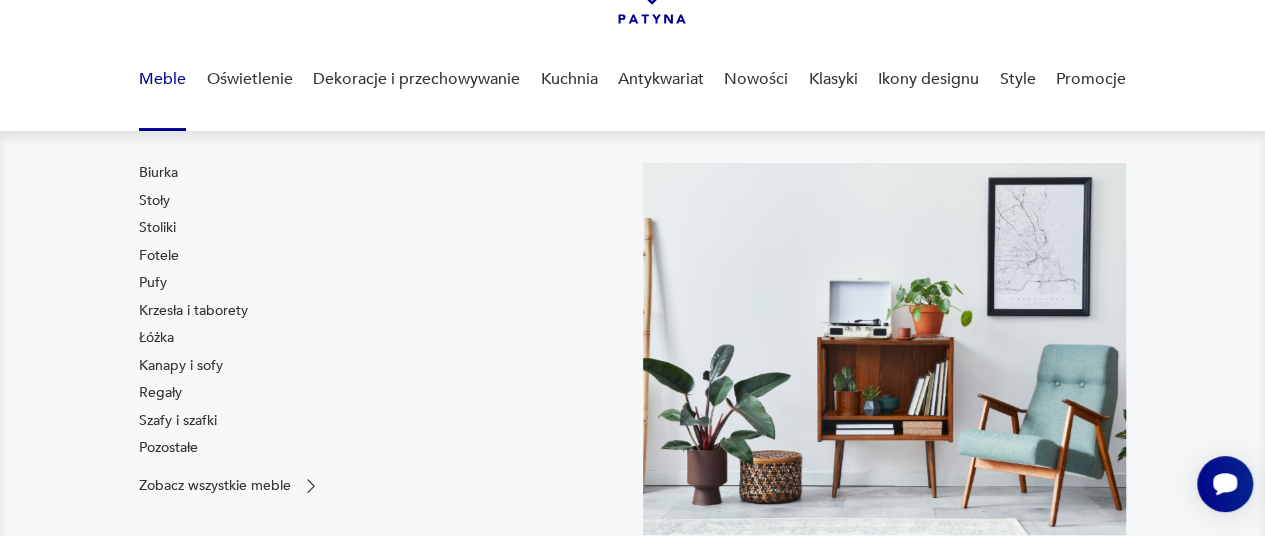 click on "Pozostałe" at bounding box center [168, 448] 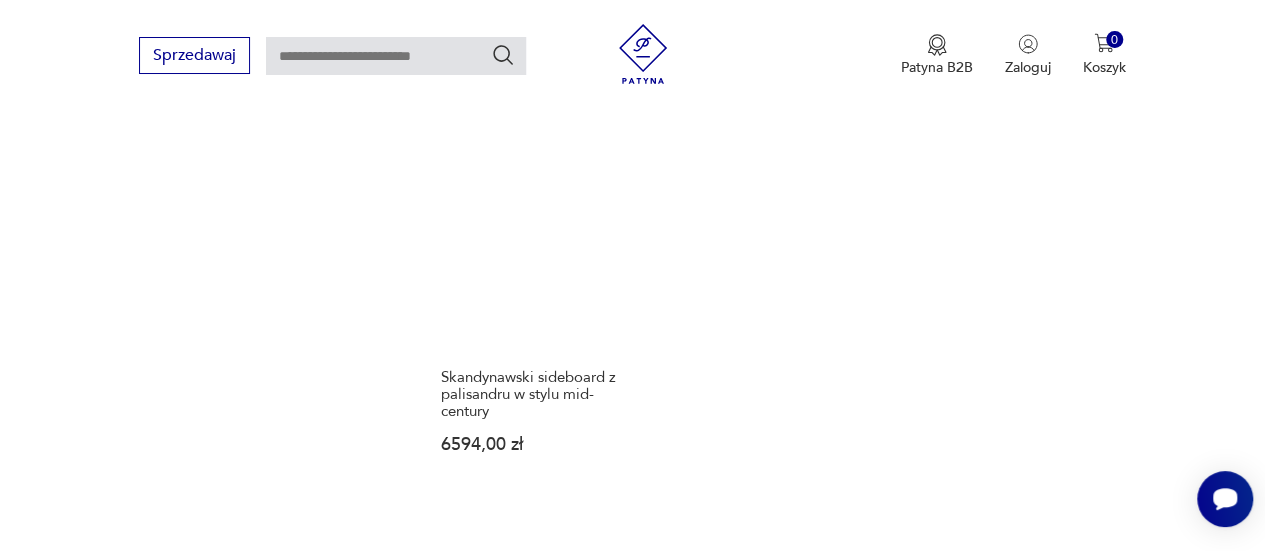 scroll, scrollTop: 2830, scrollLeft: 0, axis: vertical 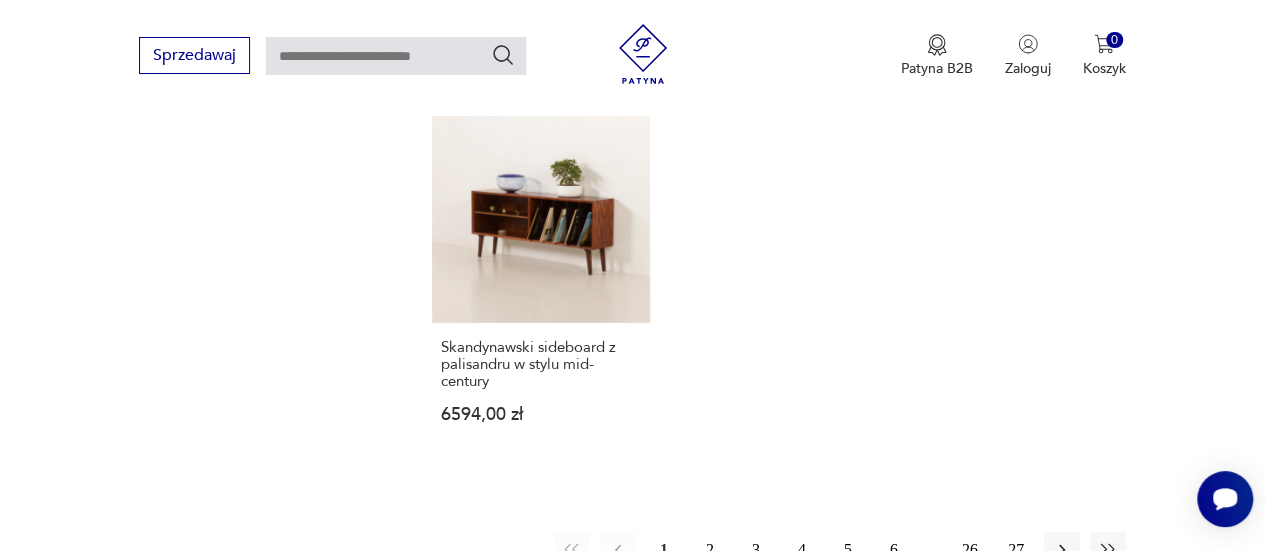 click on "2" at bounding box center [710, 550] 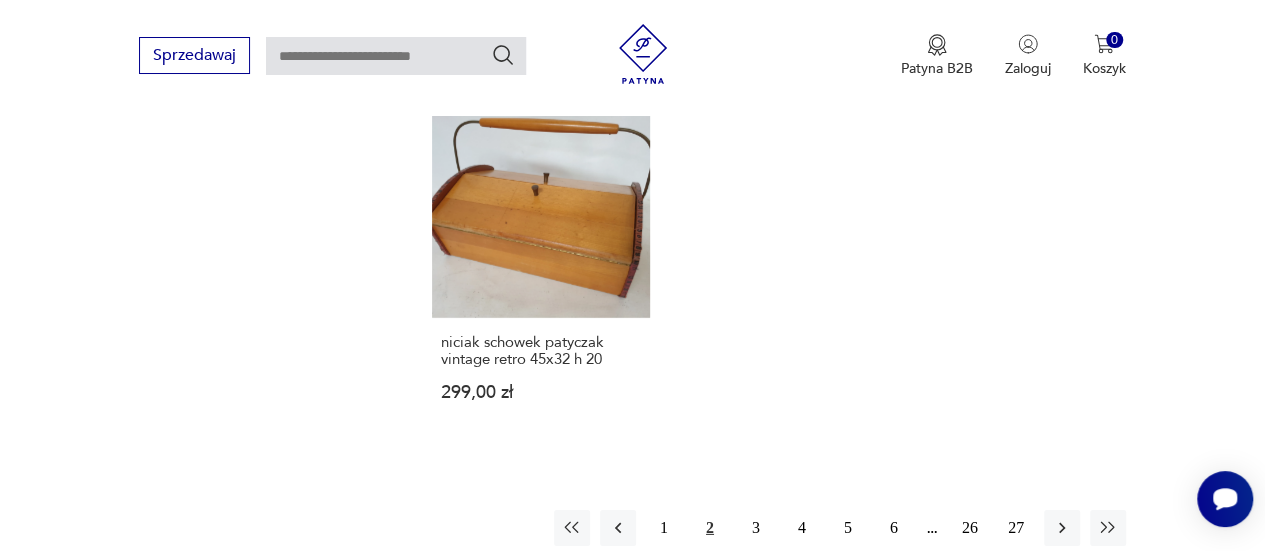 scroll, scrollTop: 3130, scrollLeft: 0, axis: vertical 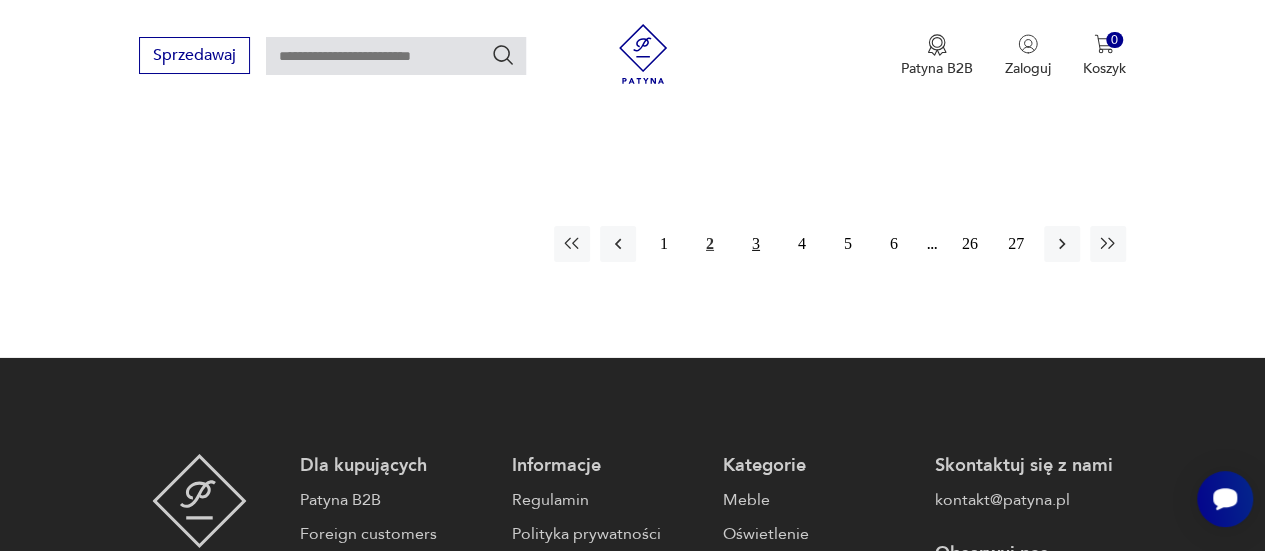 click on "3" at bounding box center [756, 244] 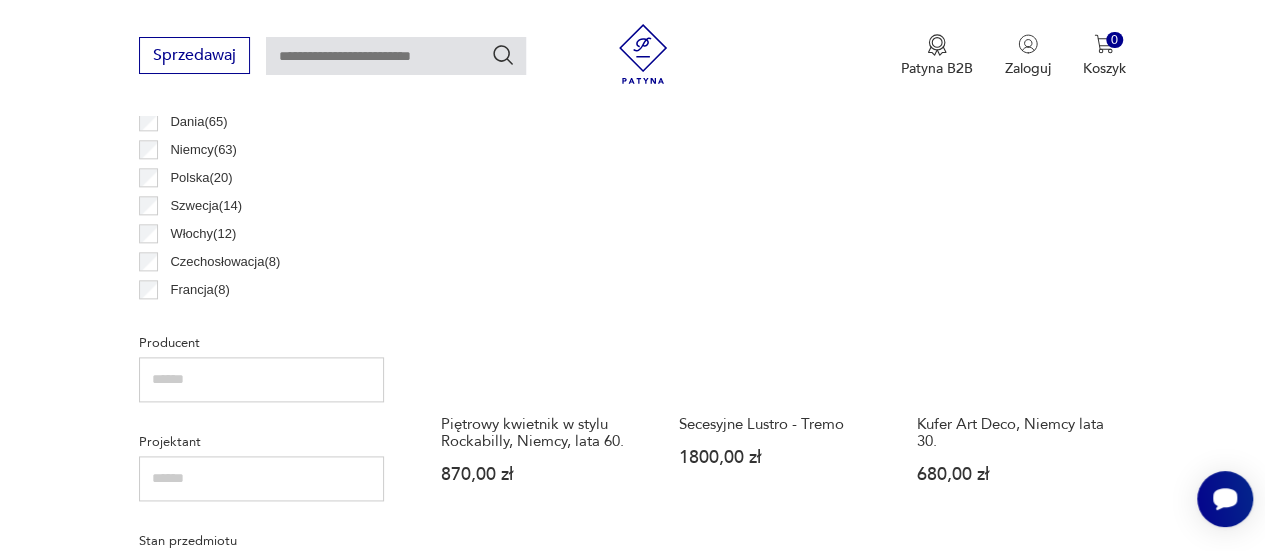 scroll, scrollTop: 1130, scrollLeft: 0, axis: vertical 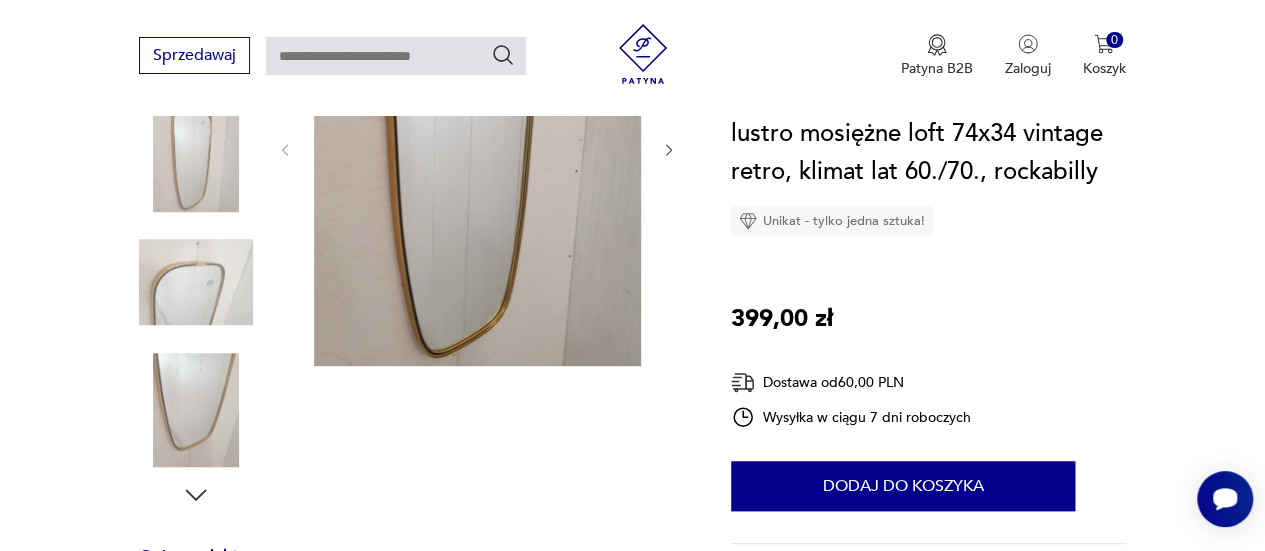 click at bounding box center (196, 410) 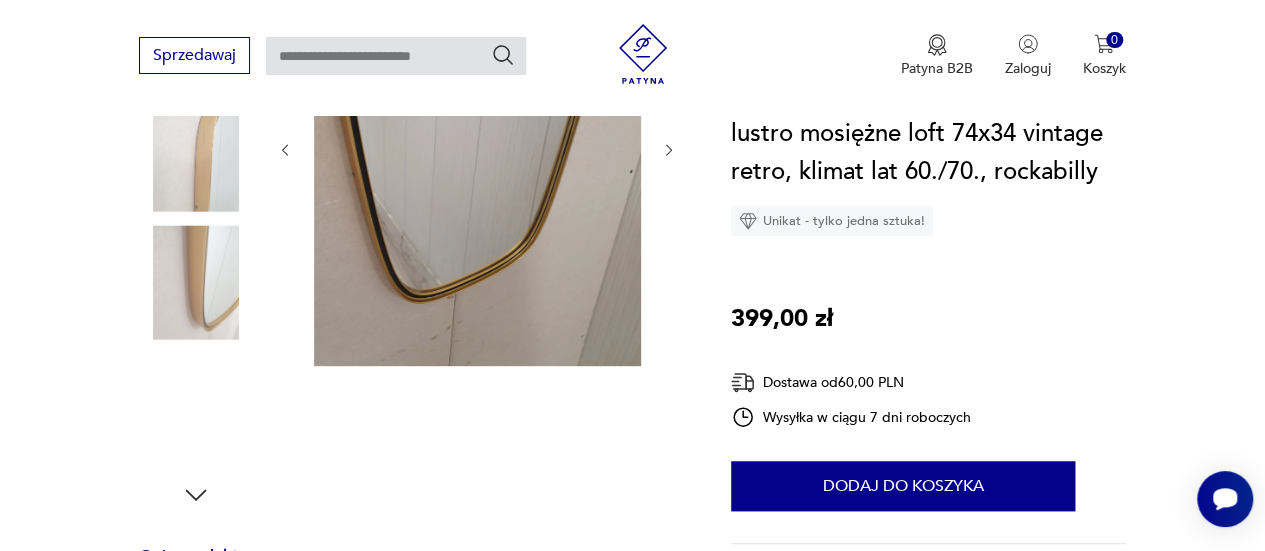 click at bounding box center (196, 410) 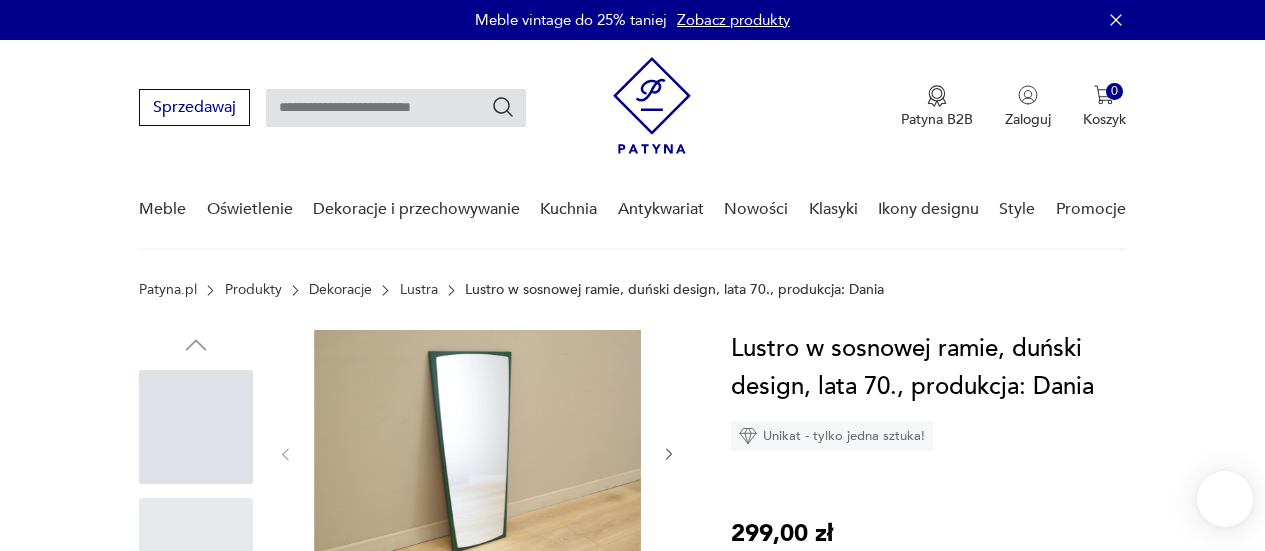 scroll, scrollTop: 0, scrollLeft: 0, axis: both 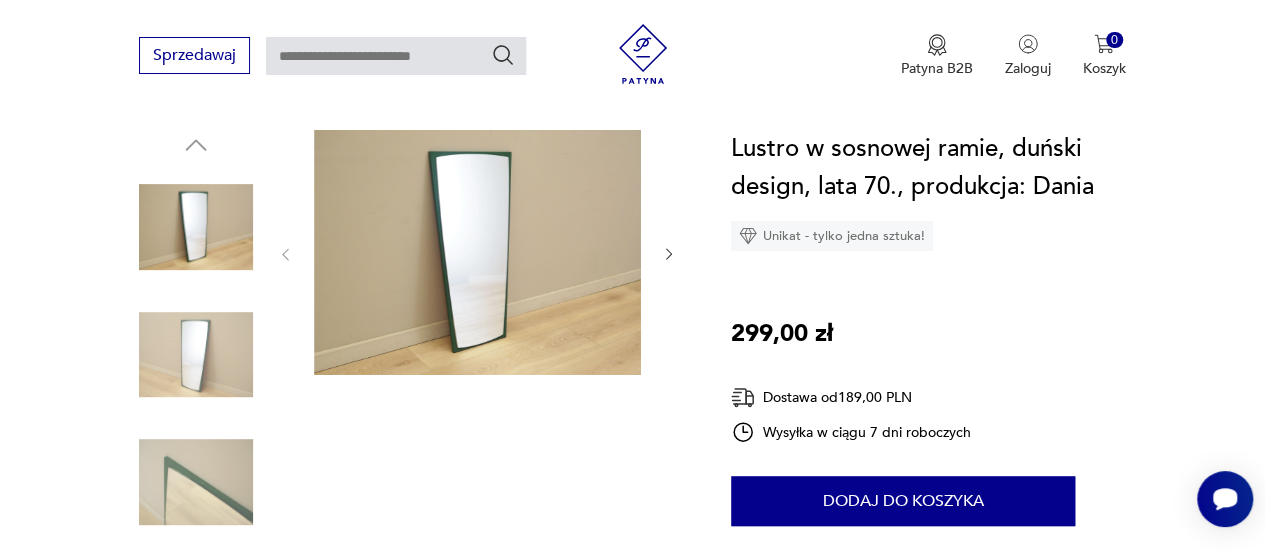 click at bounding box center (196, 355) 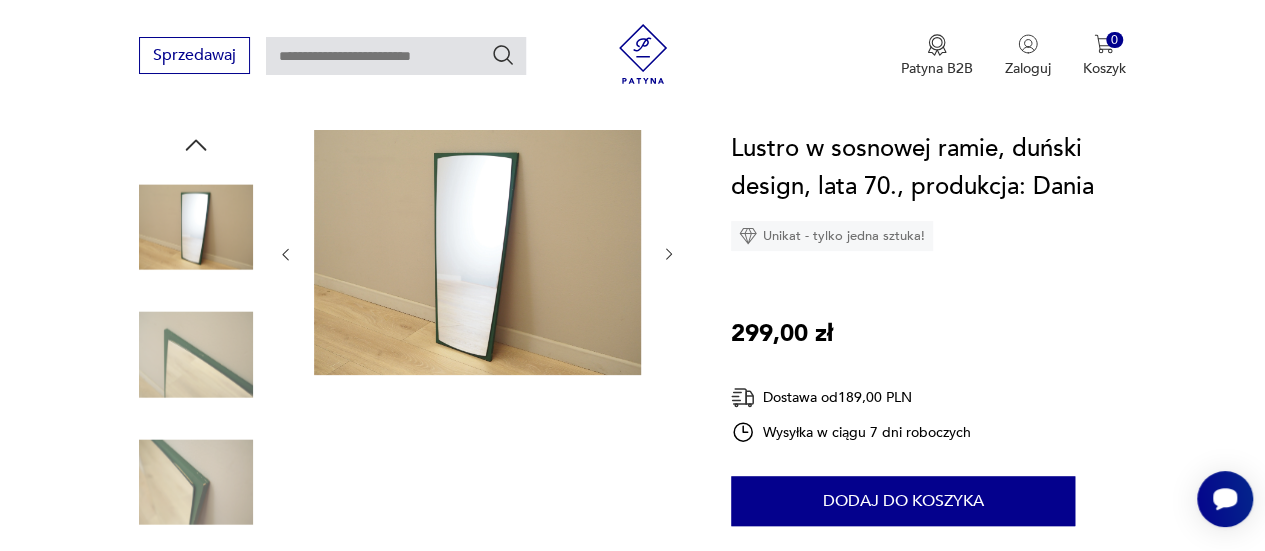 click at bounding box center (196, 355) 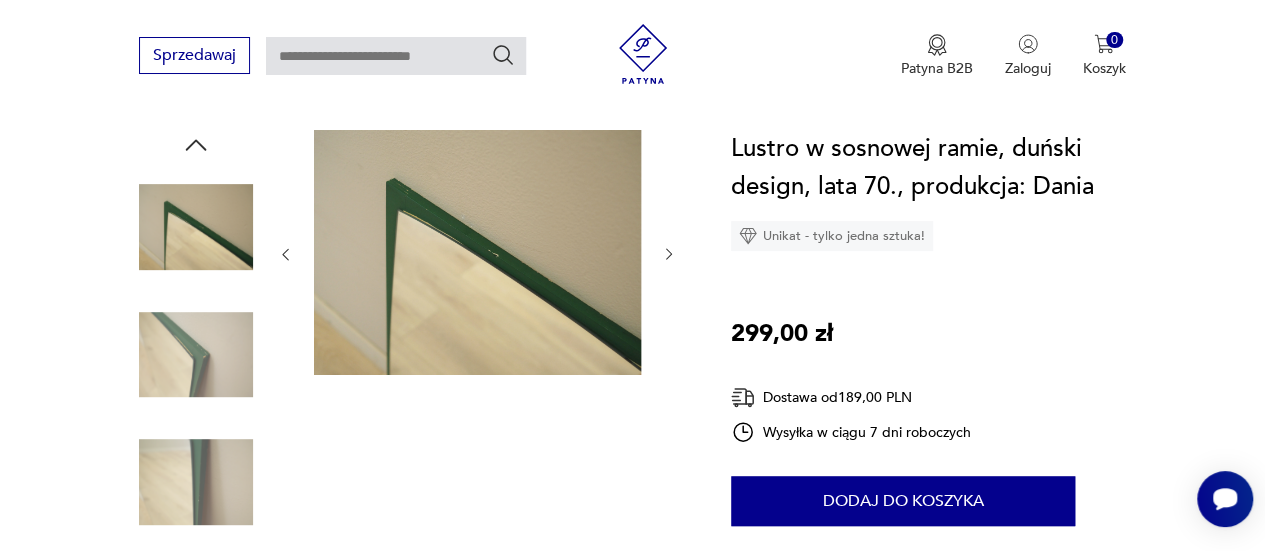 click at bounding box center [196, 482] 